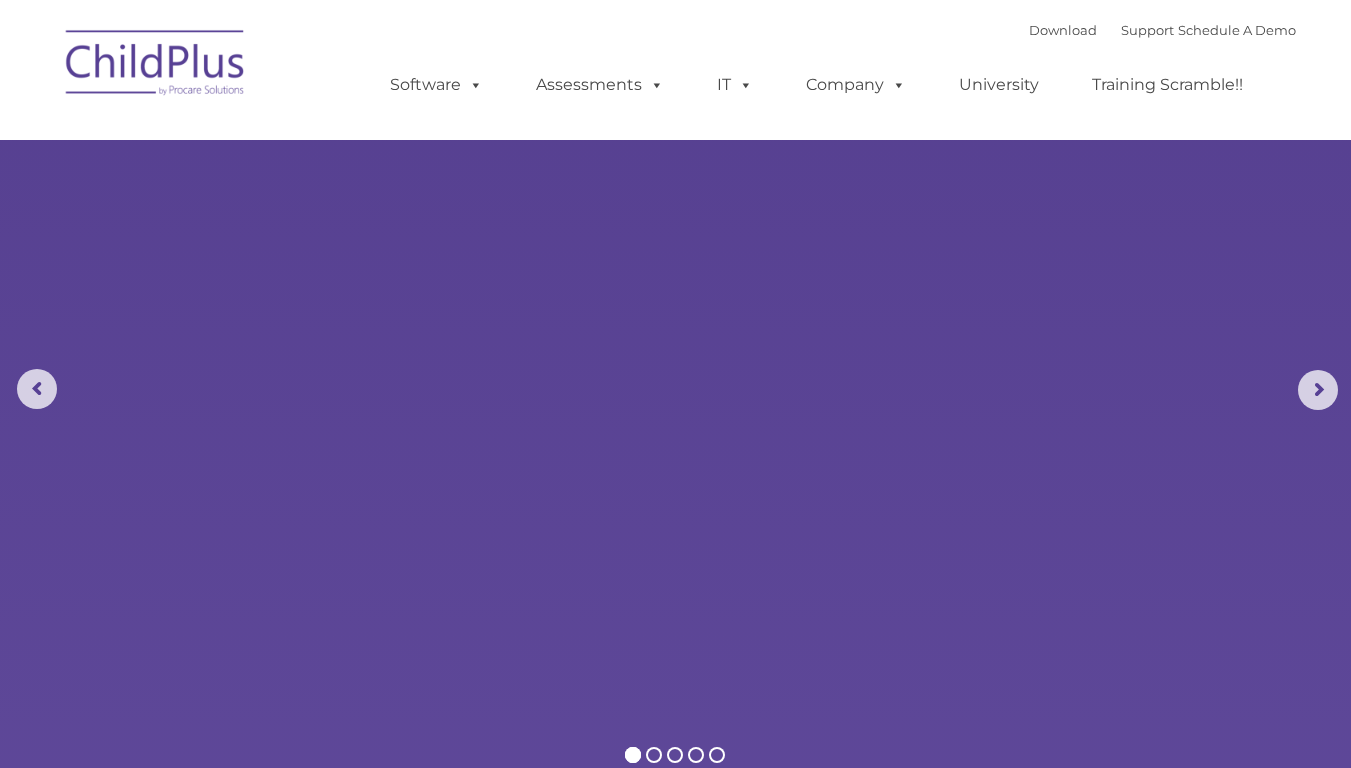 scroll, scrollTop: 0, scrollLeft: 0, axis: both 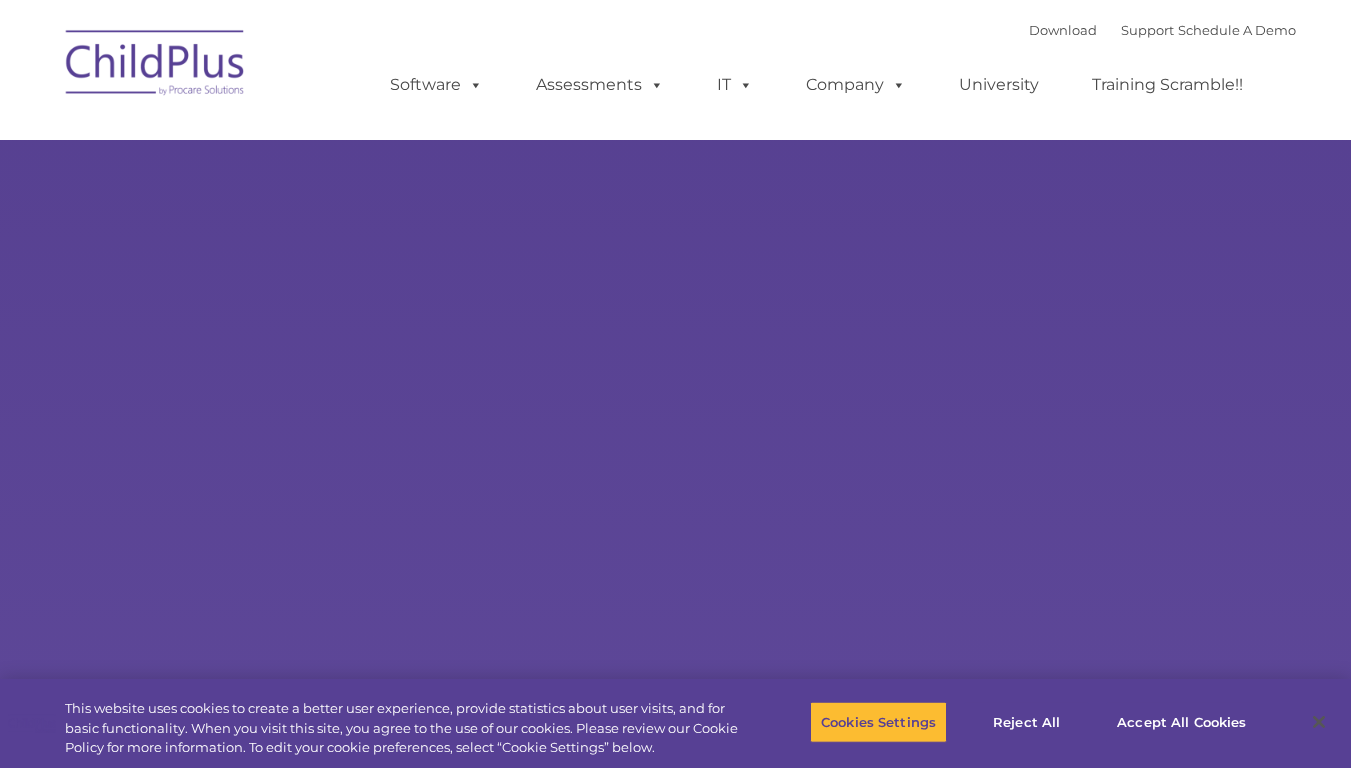 select on "MEDIUM" 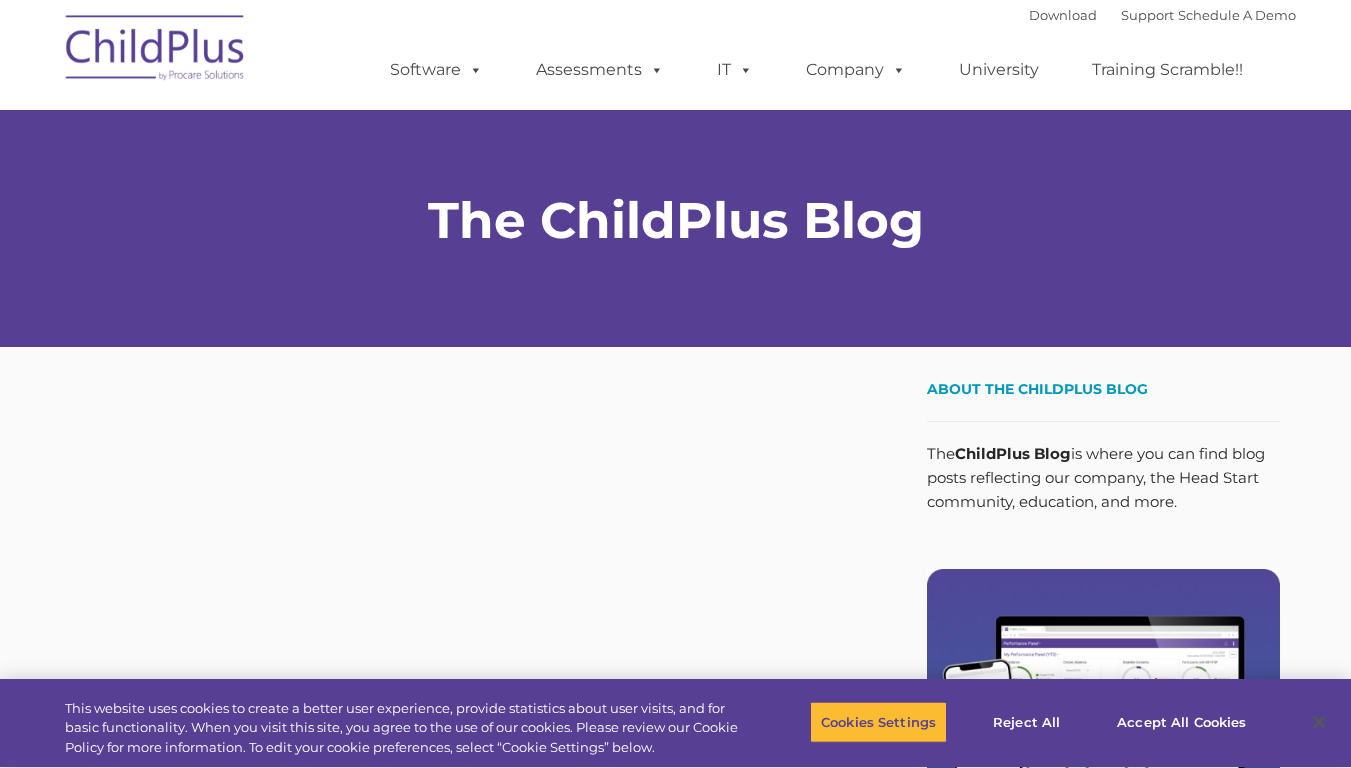 scroll, scrollTop: 0, scrollLeft: 0, axis: both 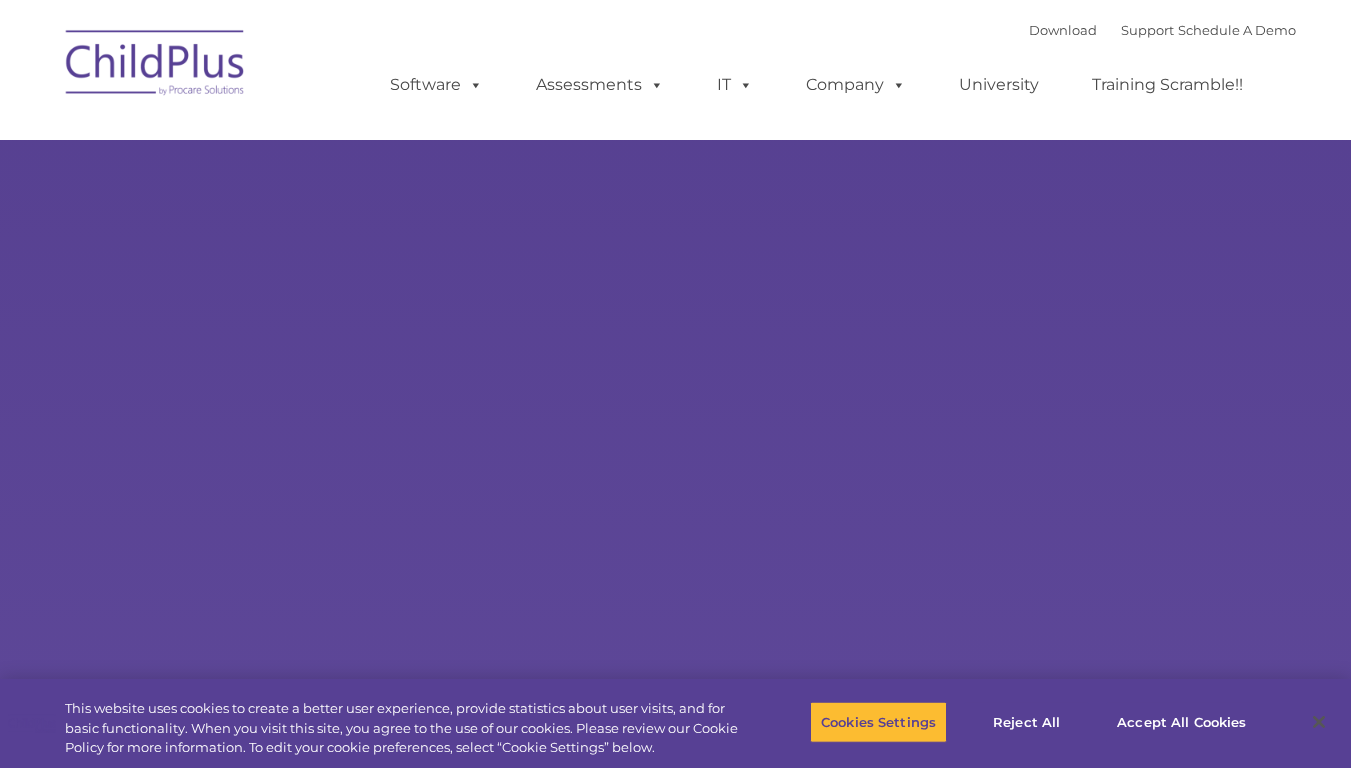 select on "MEDIUM" 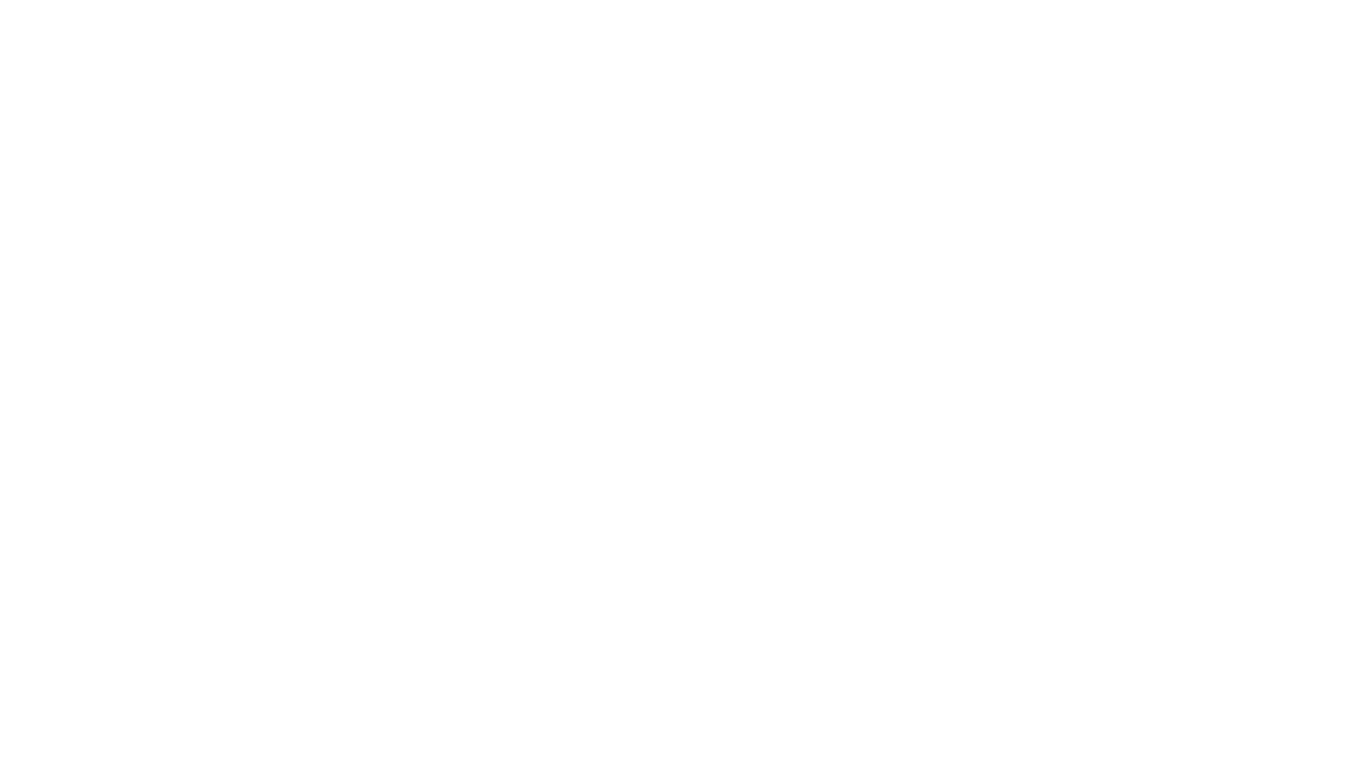 type on "" 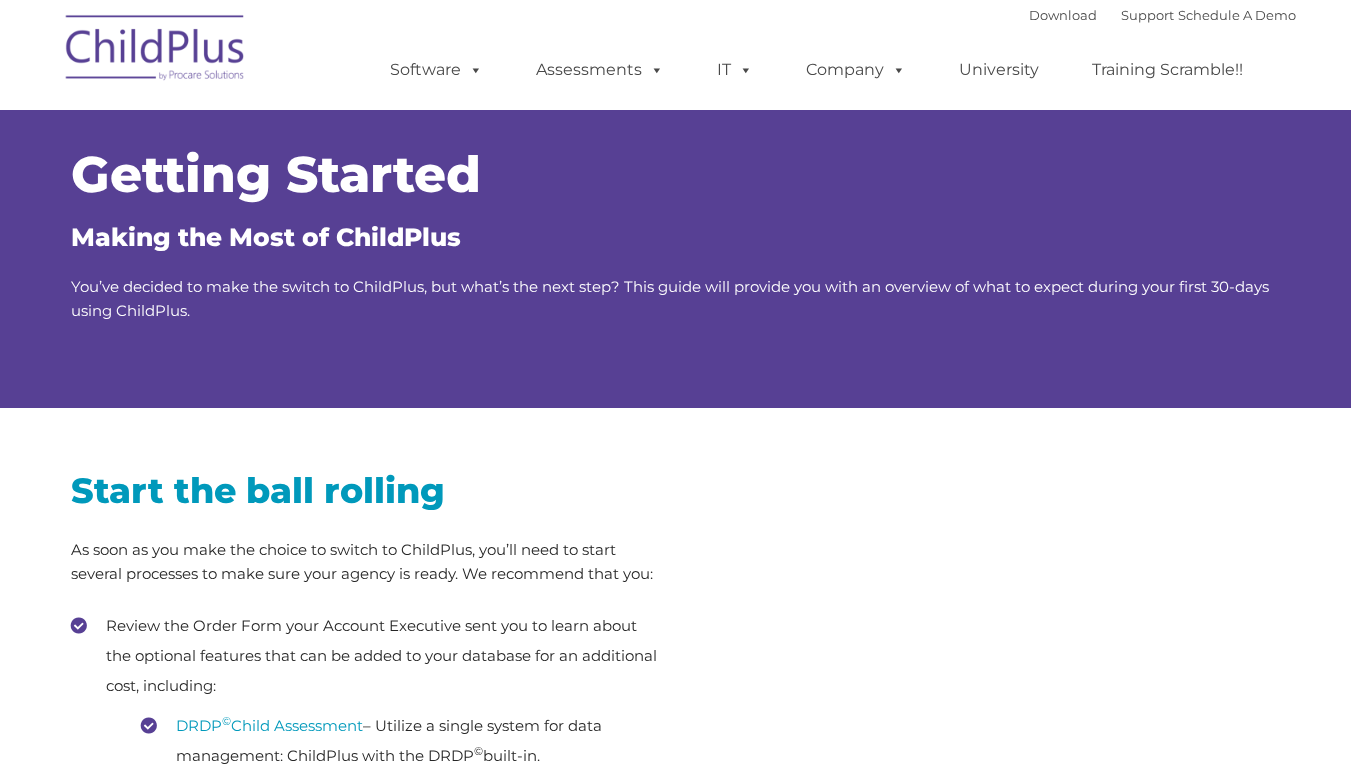scroll, scrollTop: 0, scrollLeft: 0, axis: both 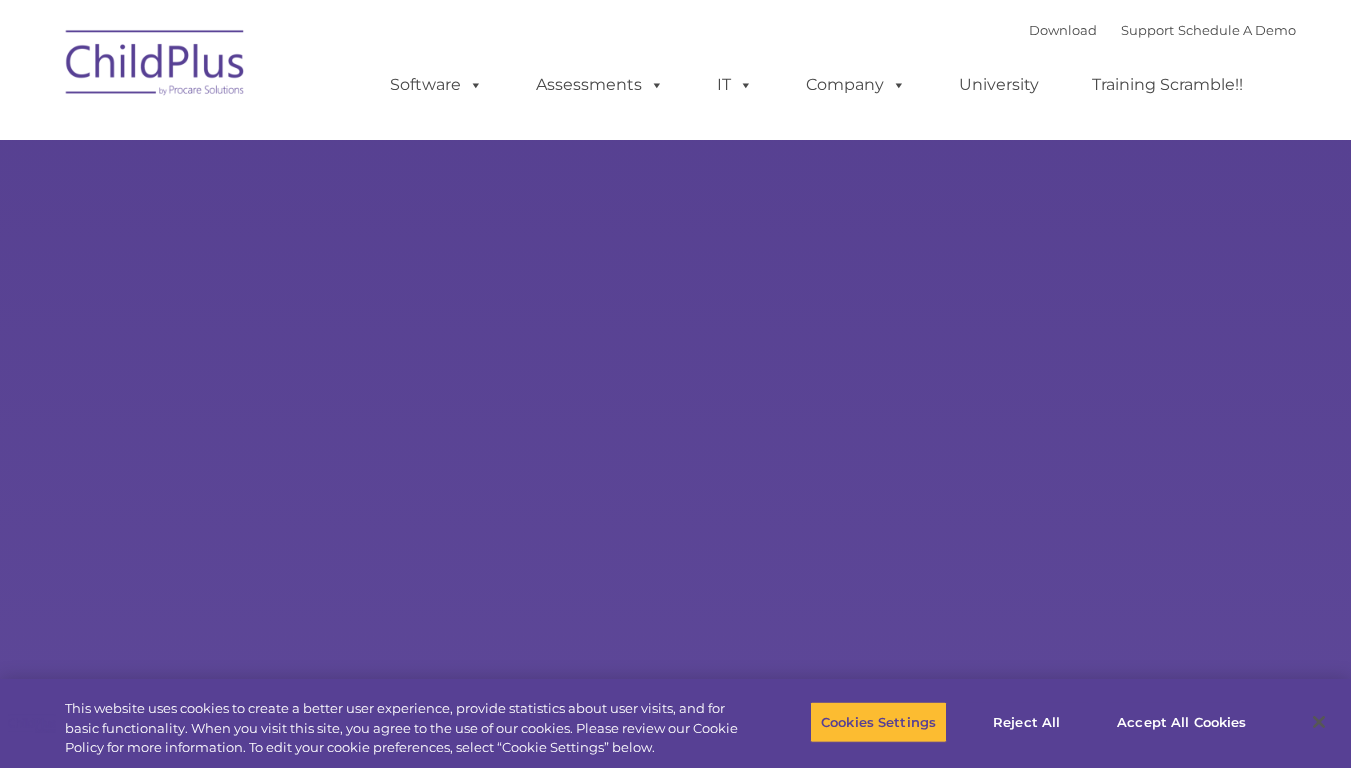 select on "MEDIUM" 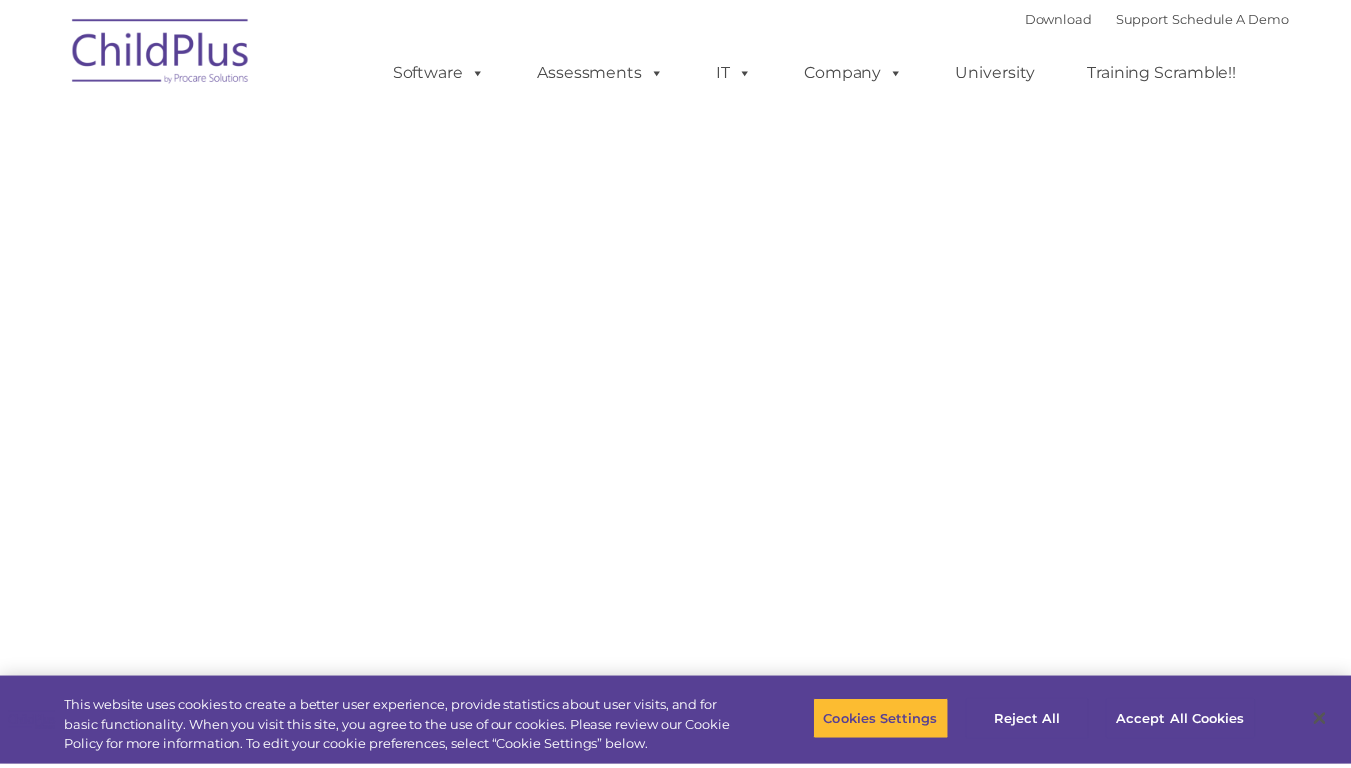 scroll, scrollTop: 0, scrollLeft: 0, axis: both 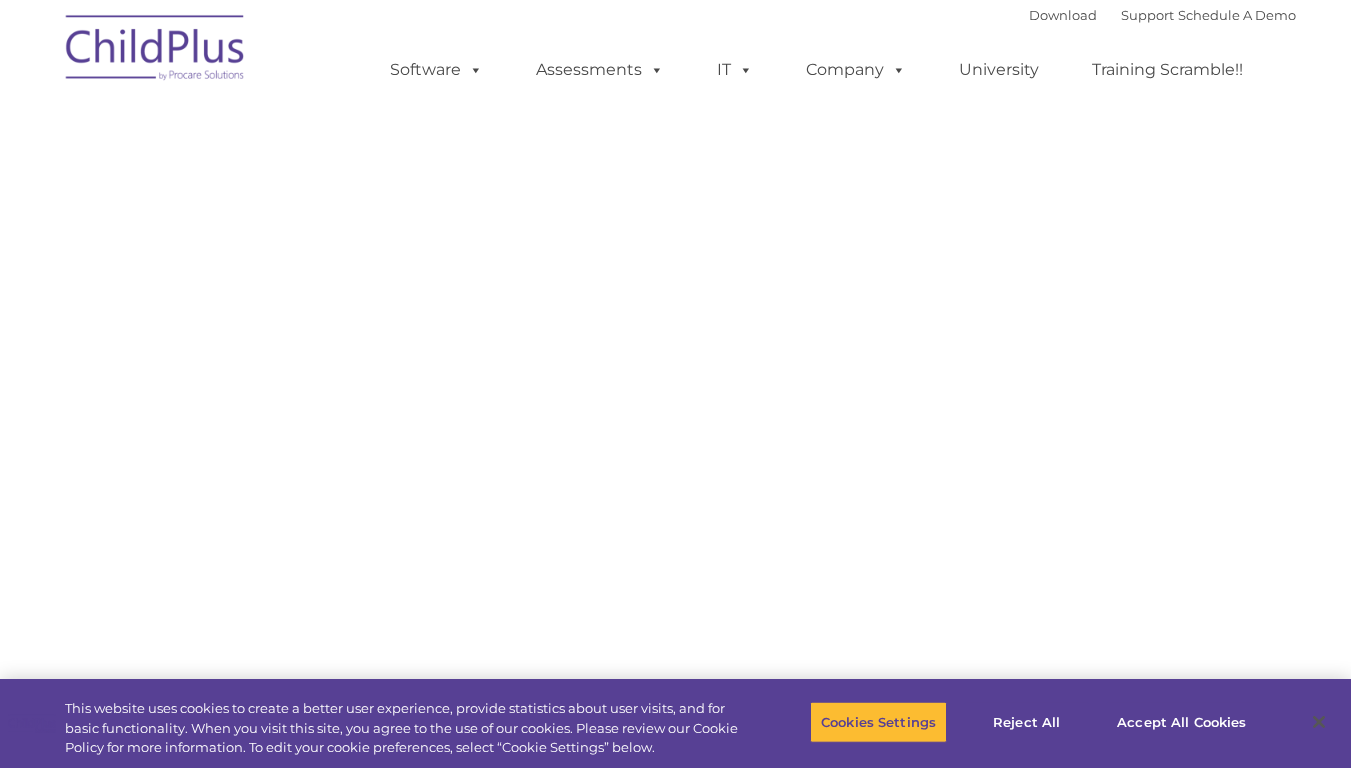 select on "MEDIUM" 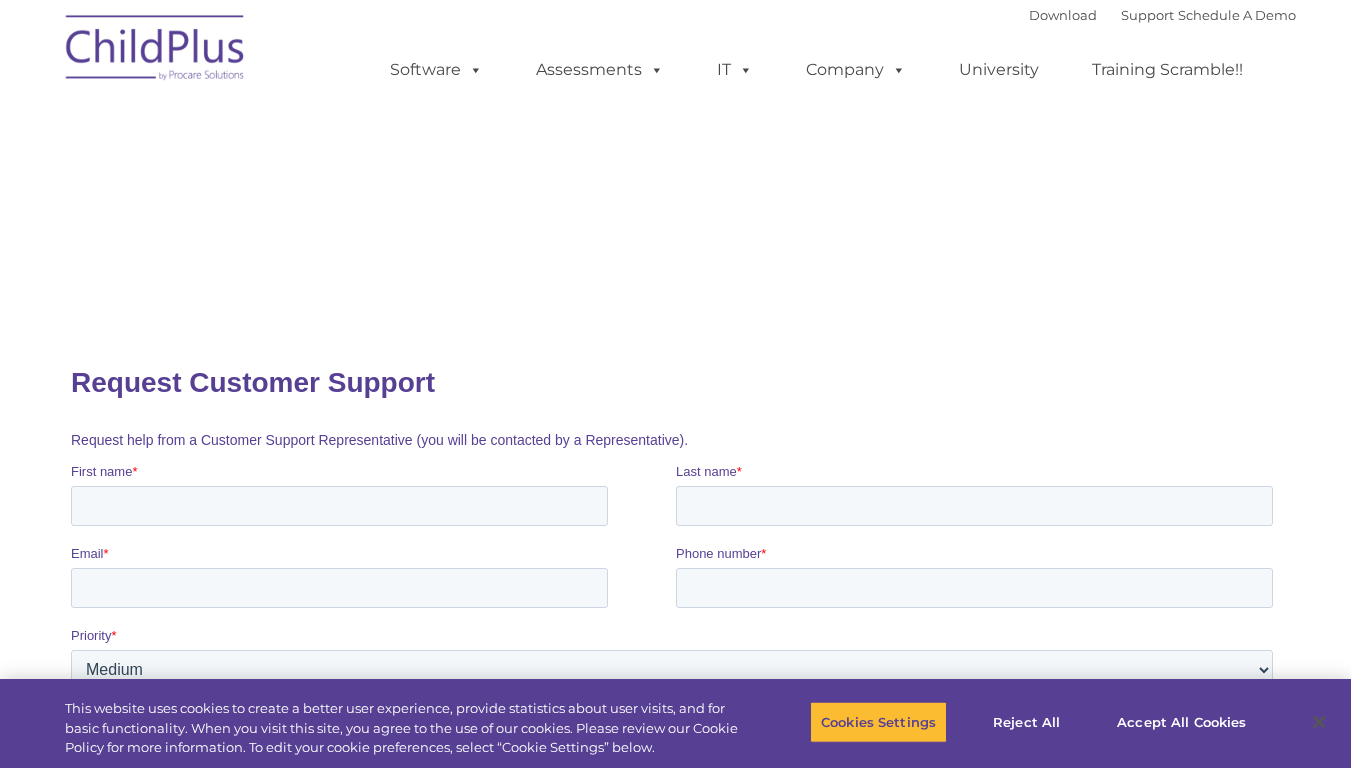 scroll, scrollTop: 0, scrollLeft: 0, axis: both 